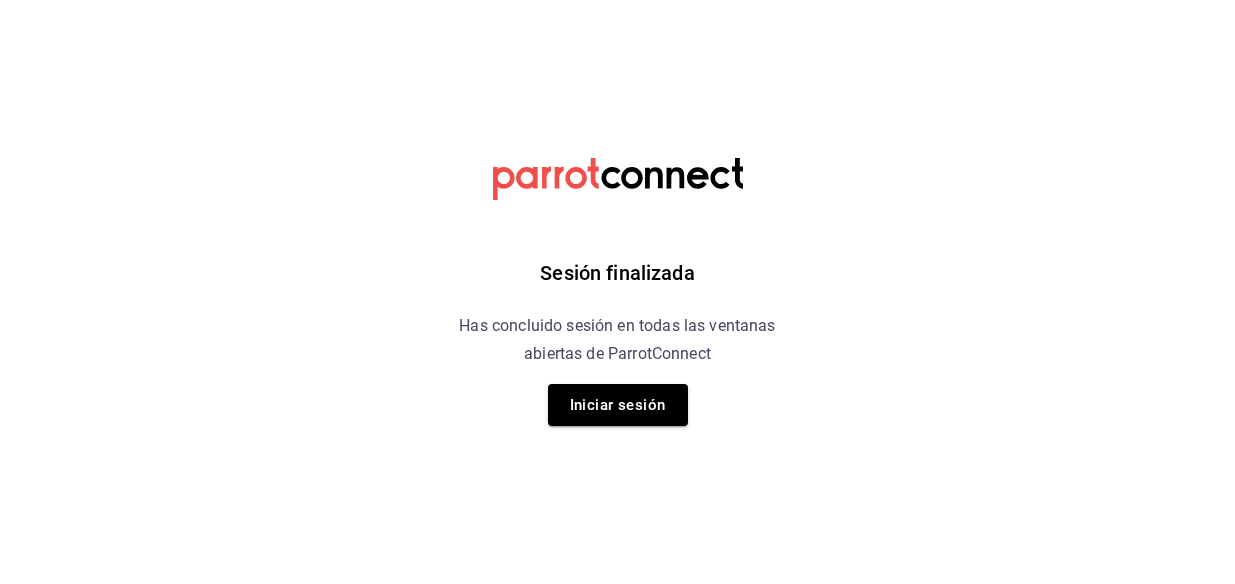 scroll, scrollTop: 0, scrollLeft: 0, axis: both 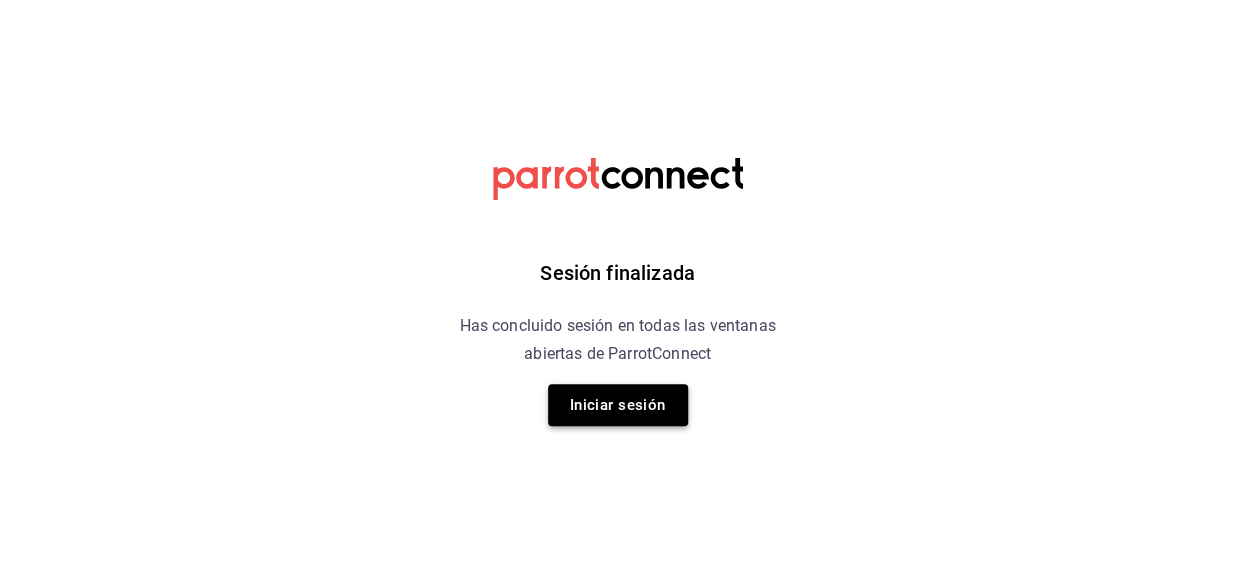 click on "Iniciar sesión" at bounding box center [618, 405] 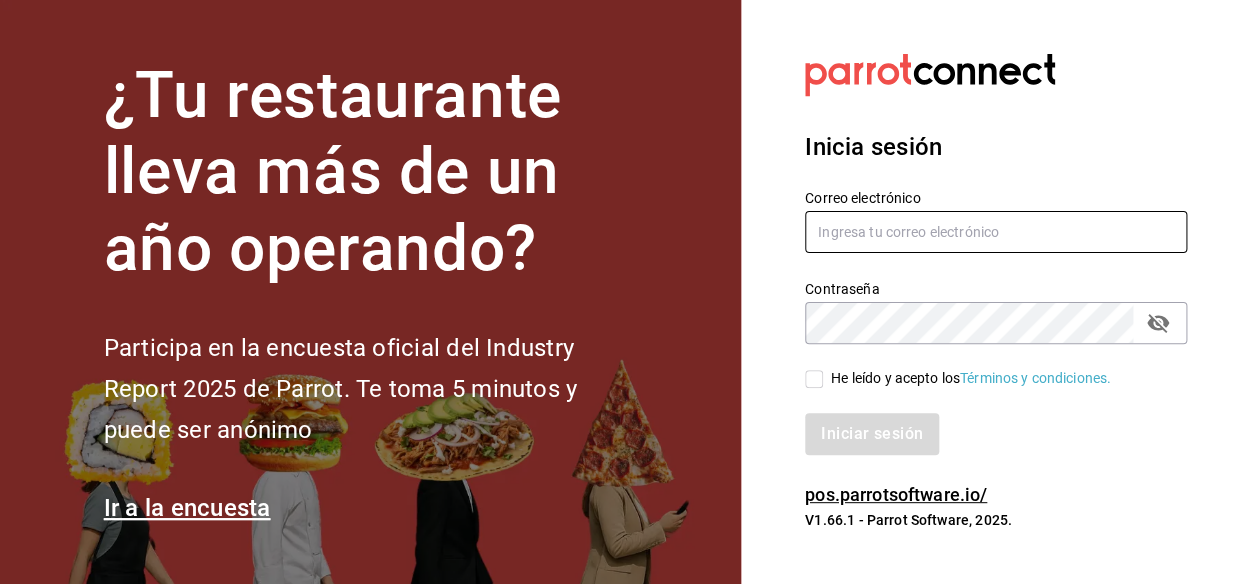 type on "mochomos.metepec@grupocosteno.com" 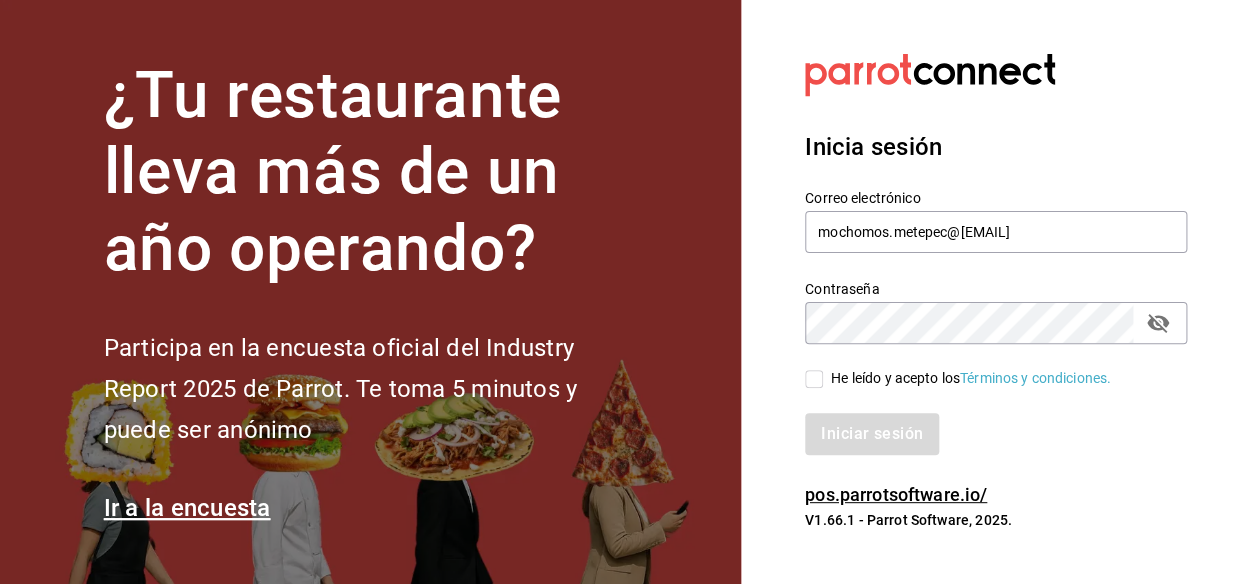 click on "He leído y acepto los  Términos y condiciones." at bounding box center (814, 379) 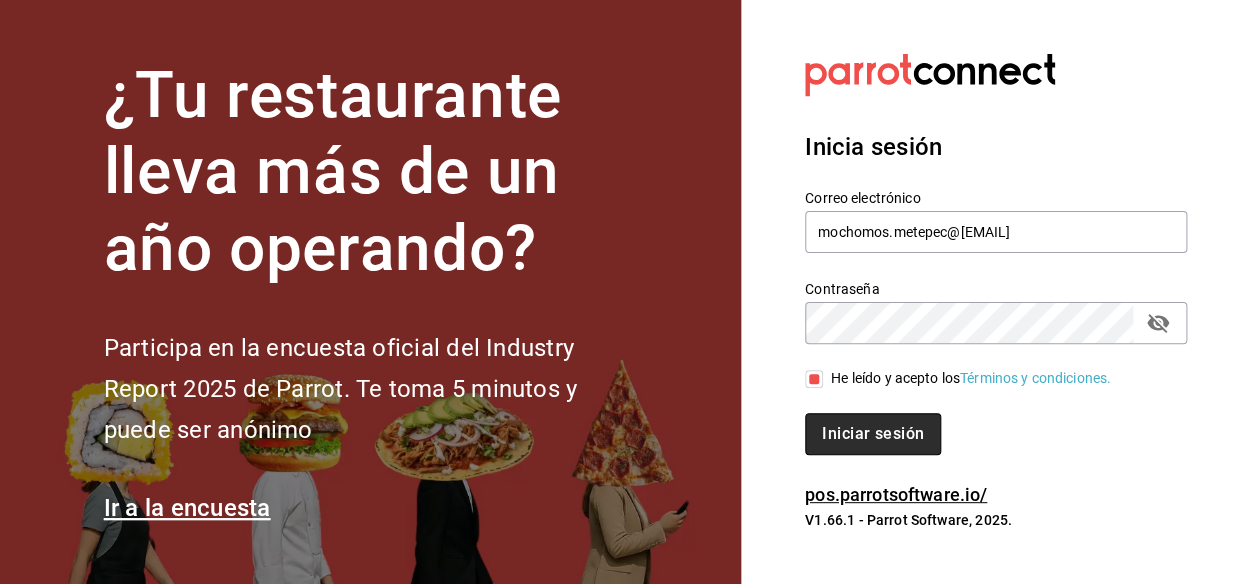 click on "Iniciar sesión" at bounding box center [873, 434] 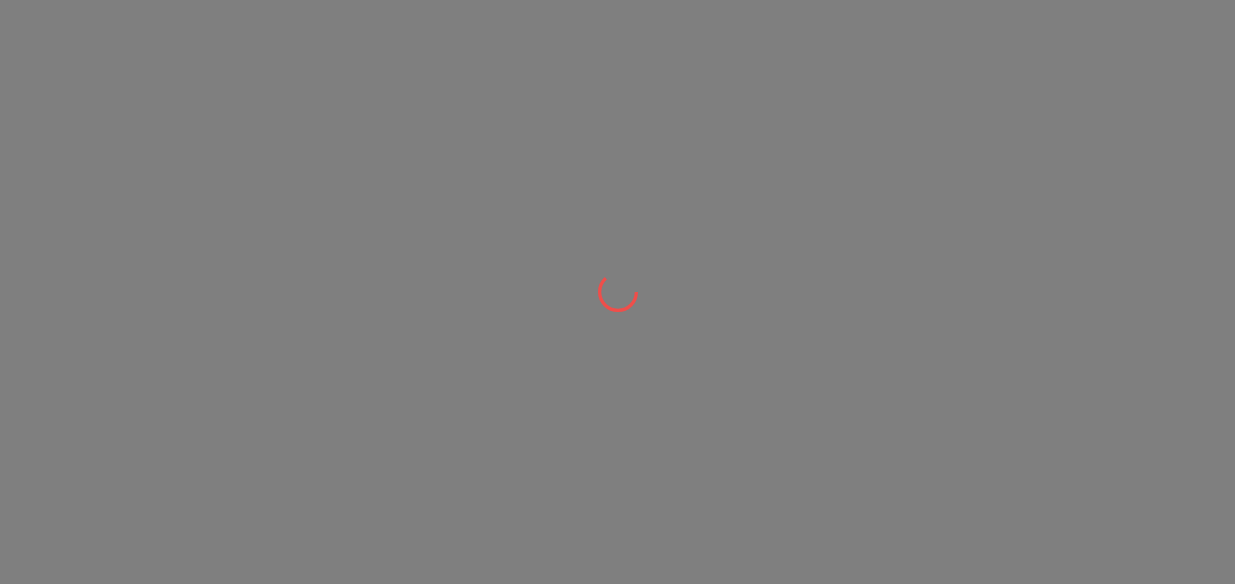 scroll, scrollTop: 0, scrollLeft: 0, axis: both 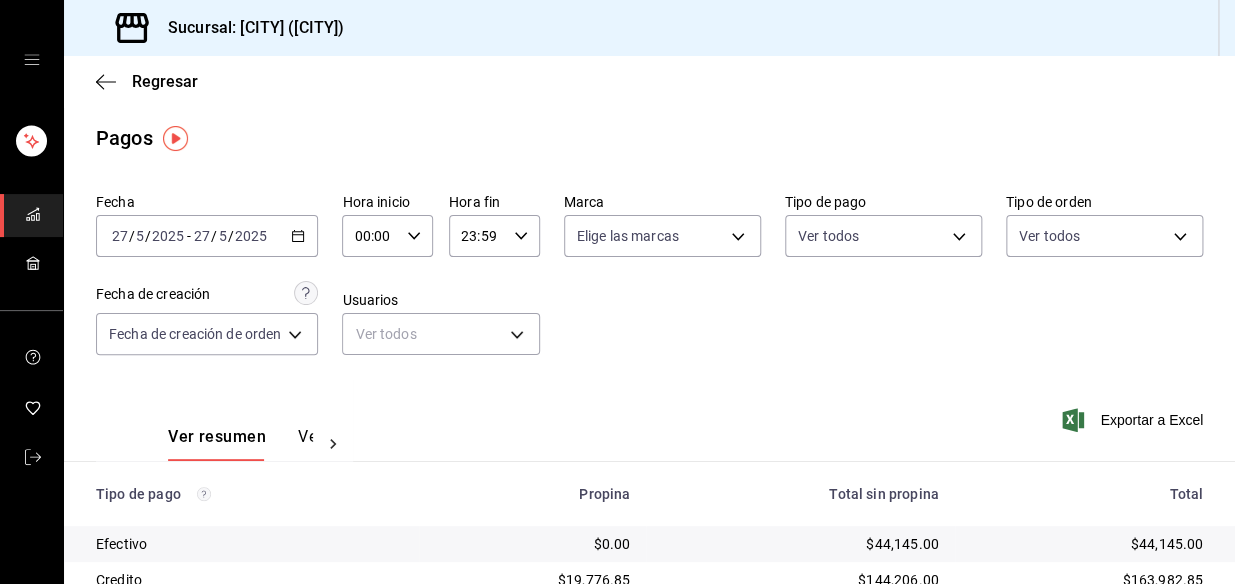 click on "2025-05-27 27 / 5 / 2025 - 2025-05-27 27 / 5 / 2025" at bounding box center [207, 236] 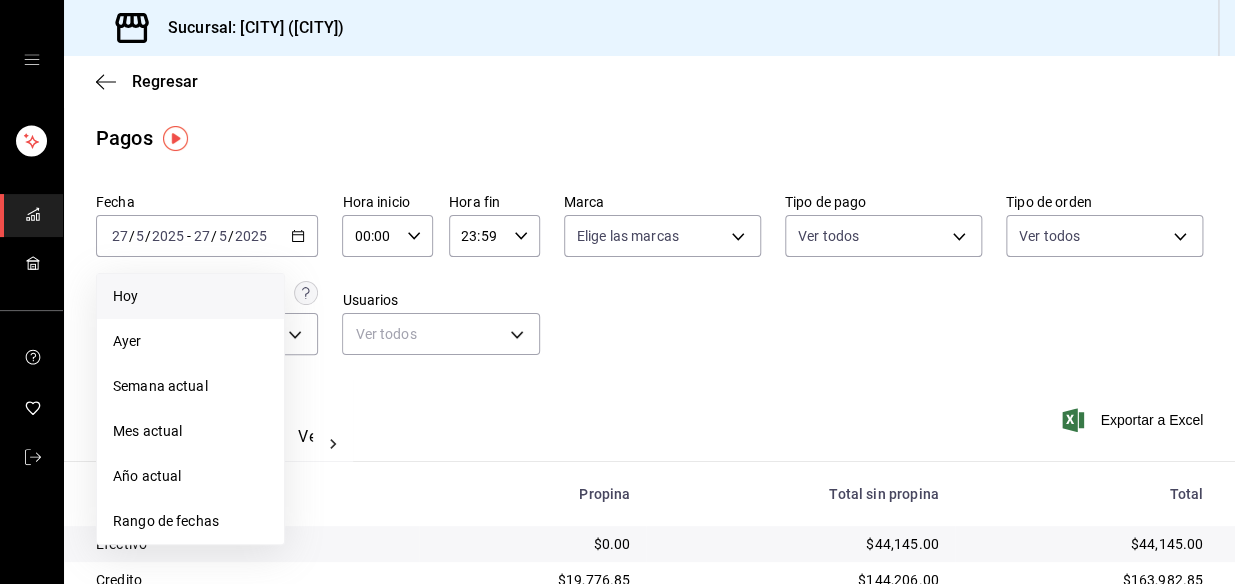 click on "Hoy" at bounding box center [190, 296] 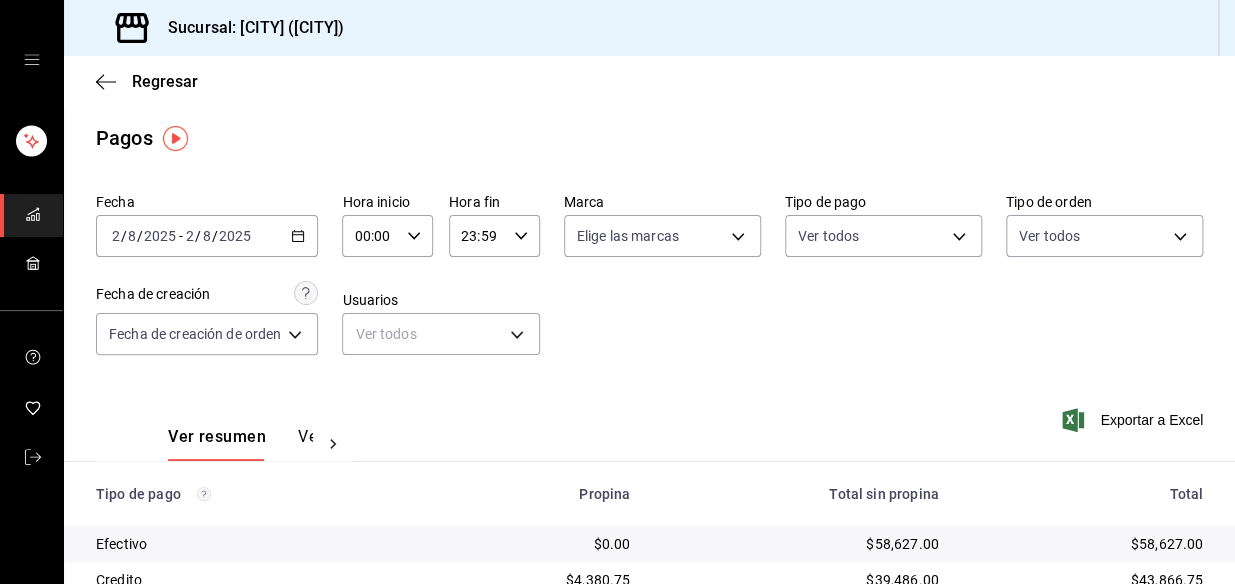 click on "Hora inicio 00:00 Hora inicio Hora fin 23:59 Hora fin" at bounding box center [440, 225] 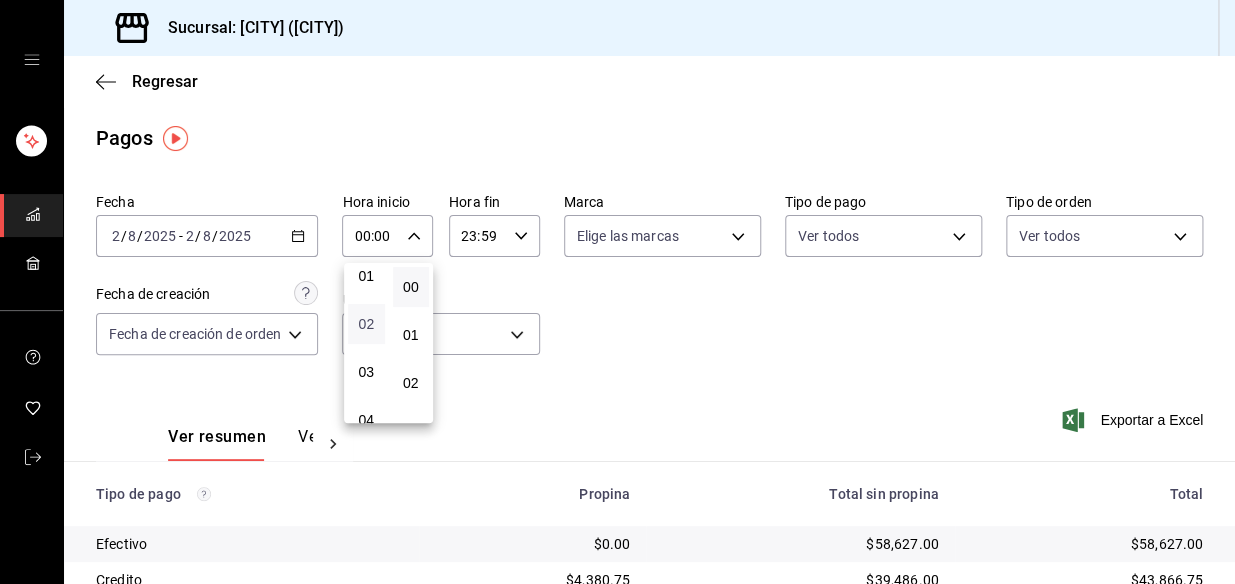 scroll, scrollTop: 90, scrollLeft: 0, axis: vertical 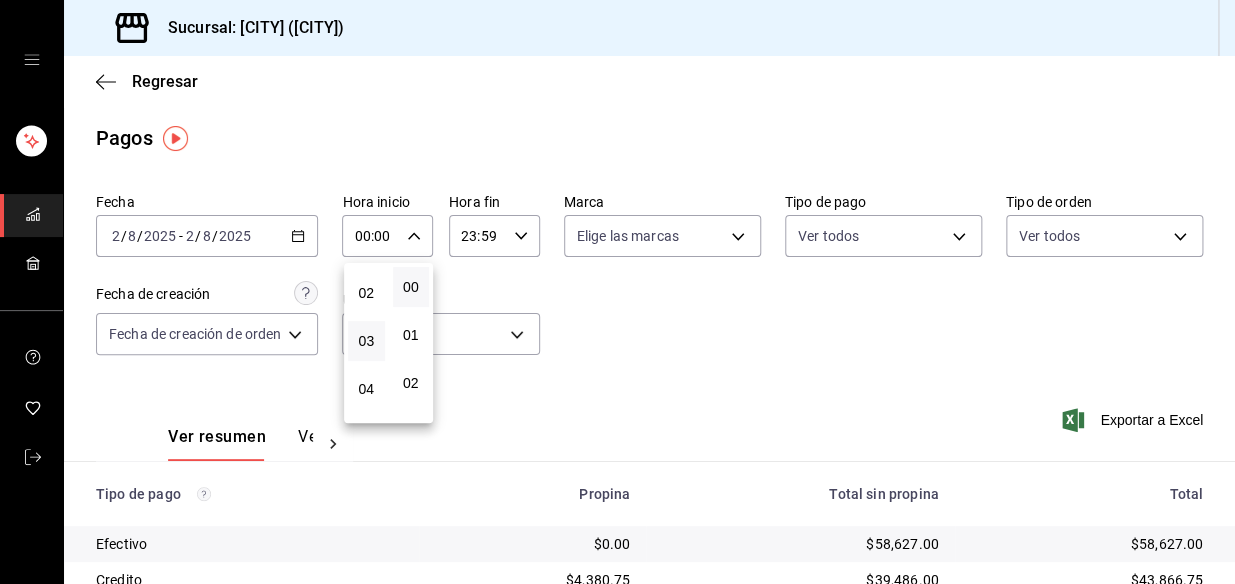 drag, startPoint x: 362, startPoint y: 344, endPoint x: 374, endPoint y: 334, distance: 15.6205 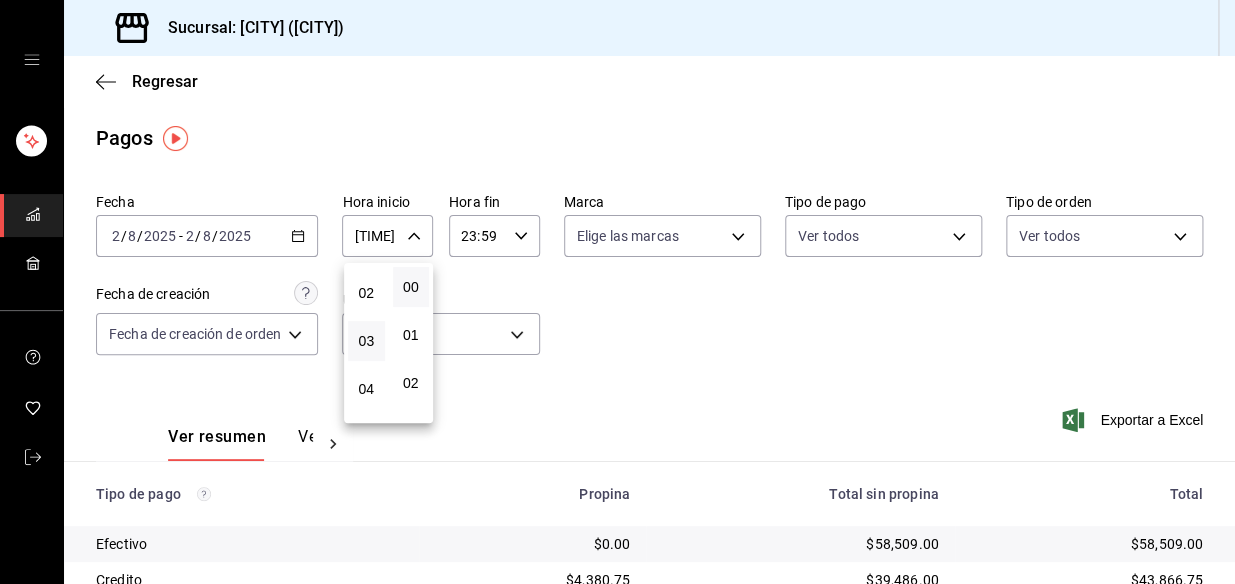 click at bounding box center [617, 292] 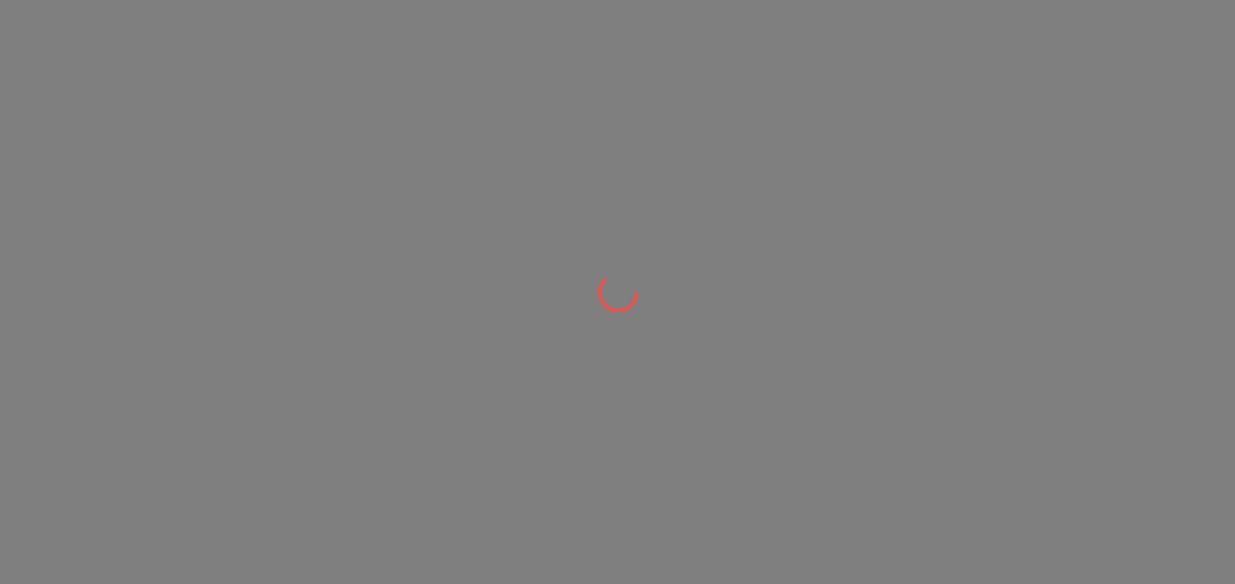 scroll, scrollTop: 0, scrollLeft: 0, axis: both 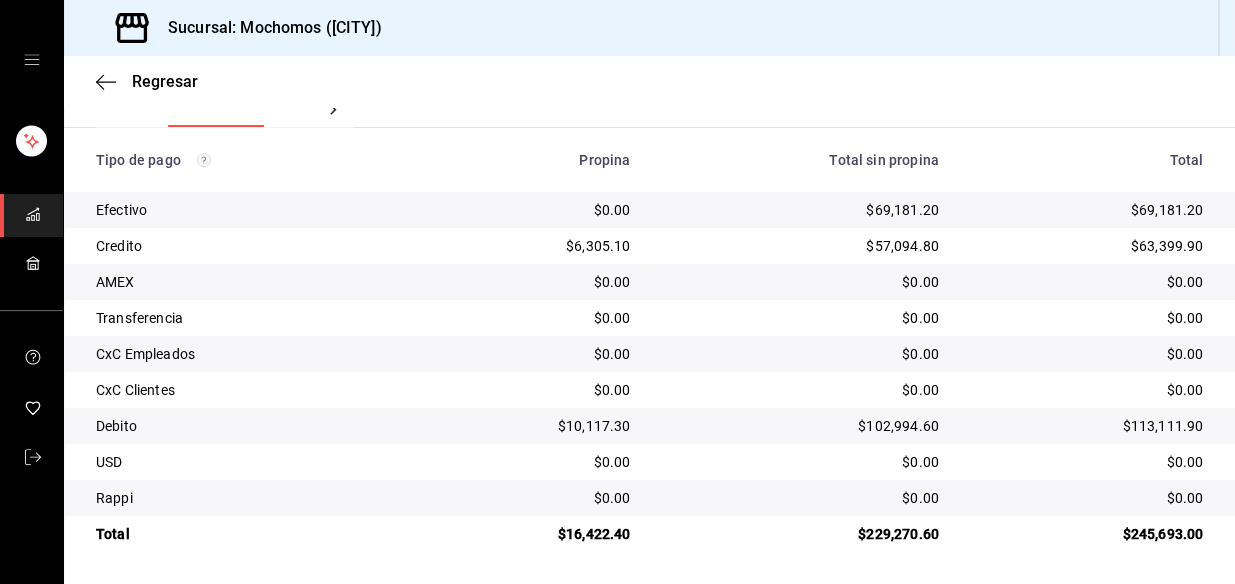 click on "Sucursal: Mochomos ([CITY])" at bounding box center [649, 28] 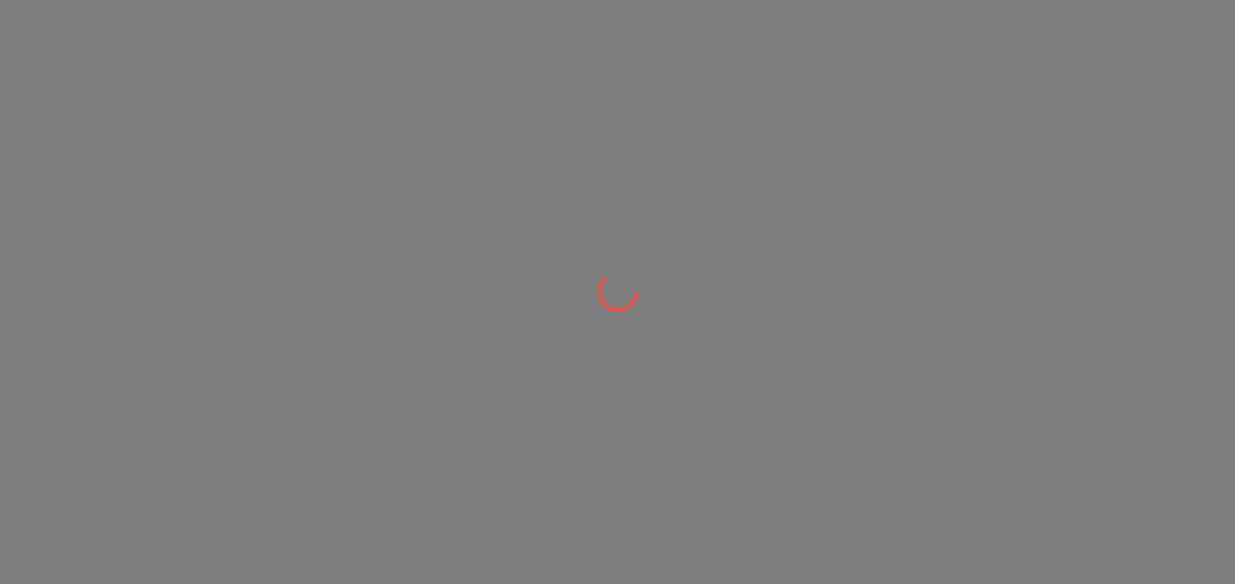 scroll, scrollTop: 0, scrollLeft: 0, axis: both 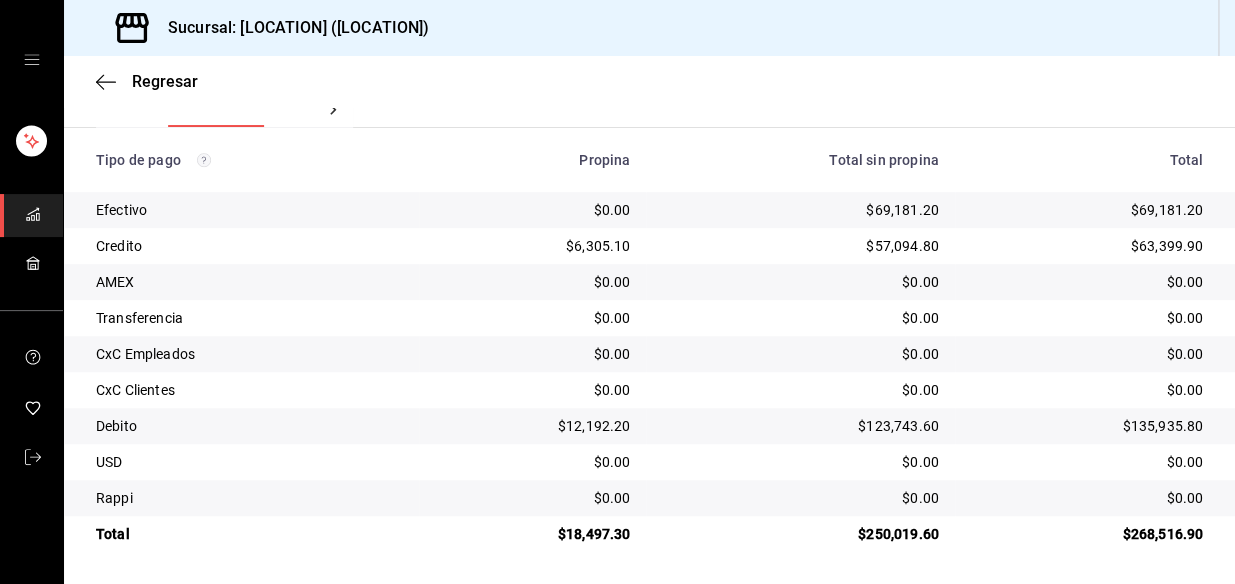click on "$69,181.20" at bounding box center [800, 210] 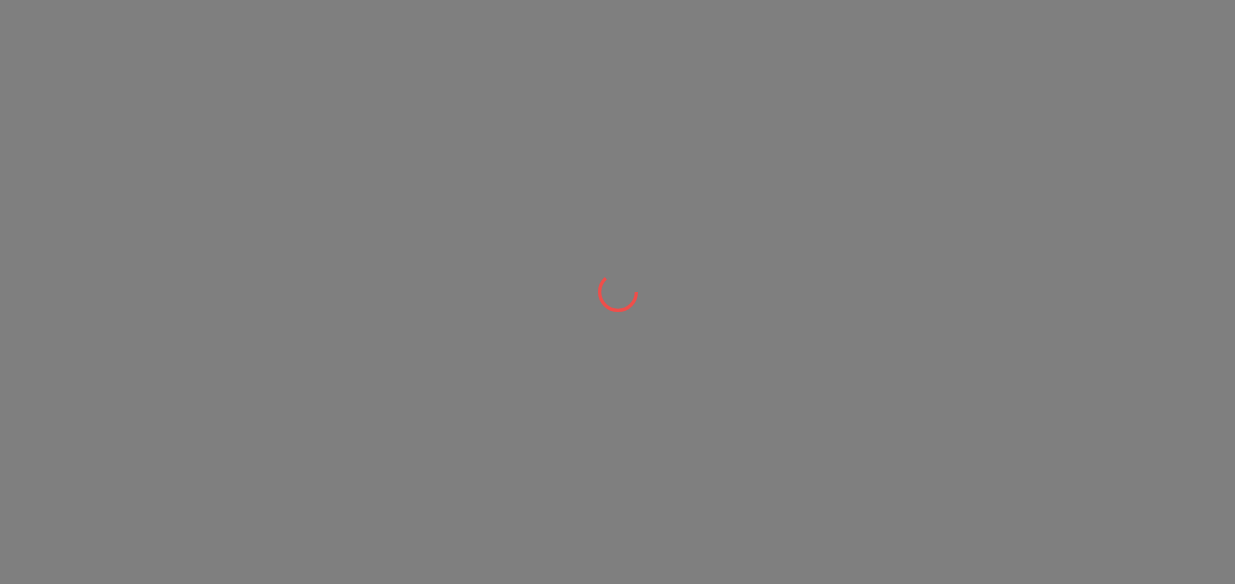scroll, scrollTop: 0, scrollLeft: 0, axis: both 